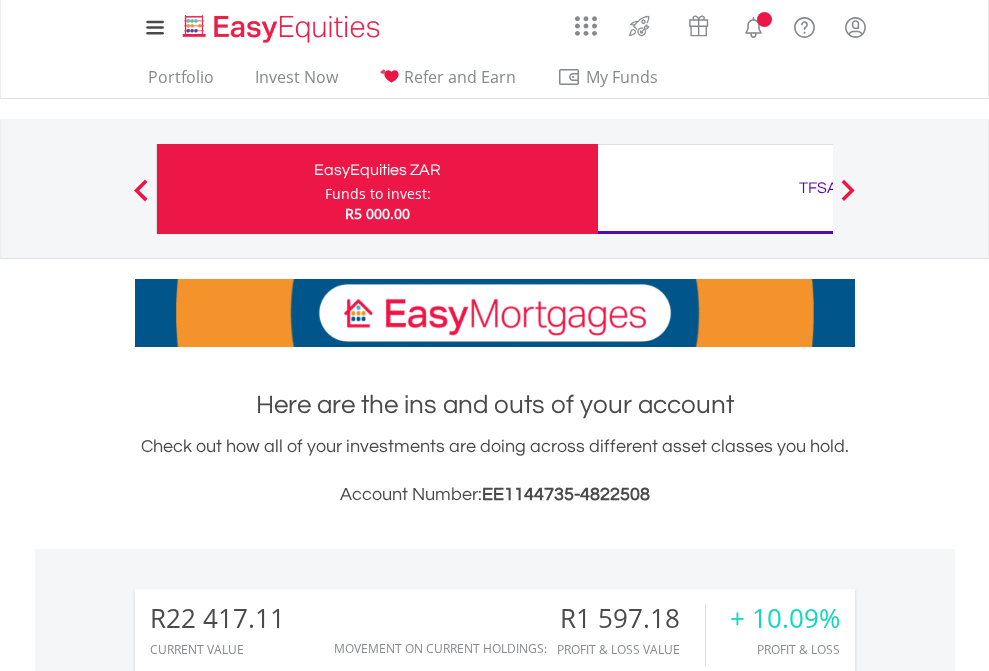 scroll, scrollTop: 0, scrollLeft: 0, axis: both 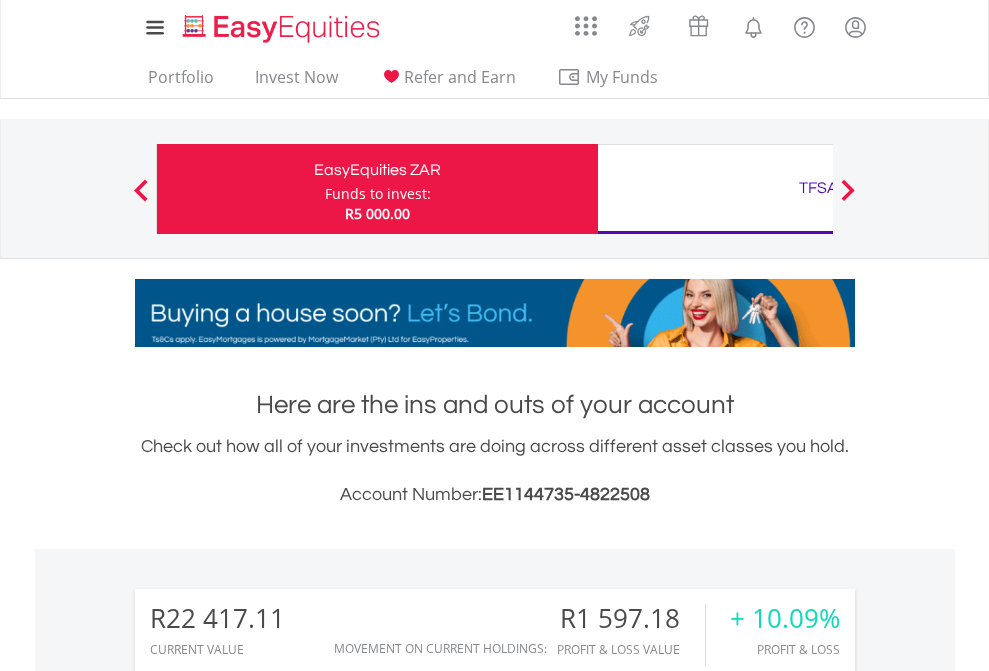 click on "Funds to invest:" at bounding box center [378, 194] 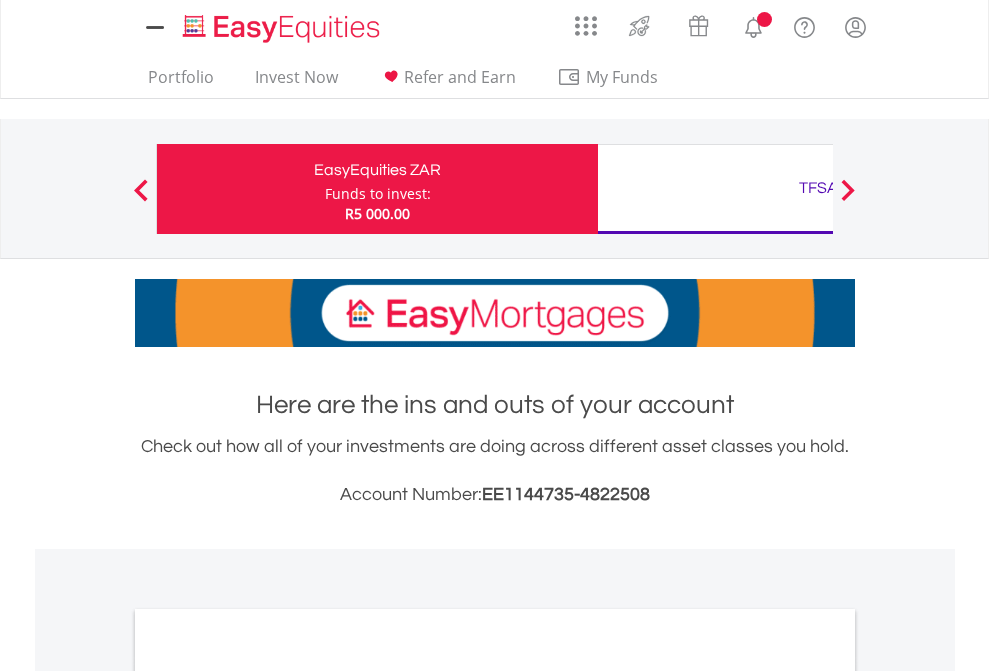 scroll, scrollTop: 0, scrollLeft: 0, axis: both 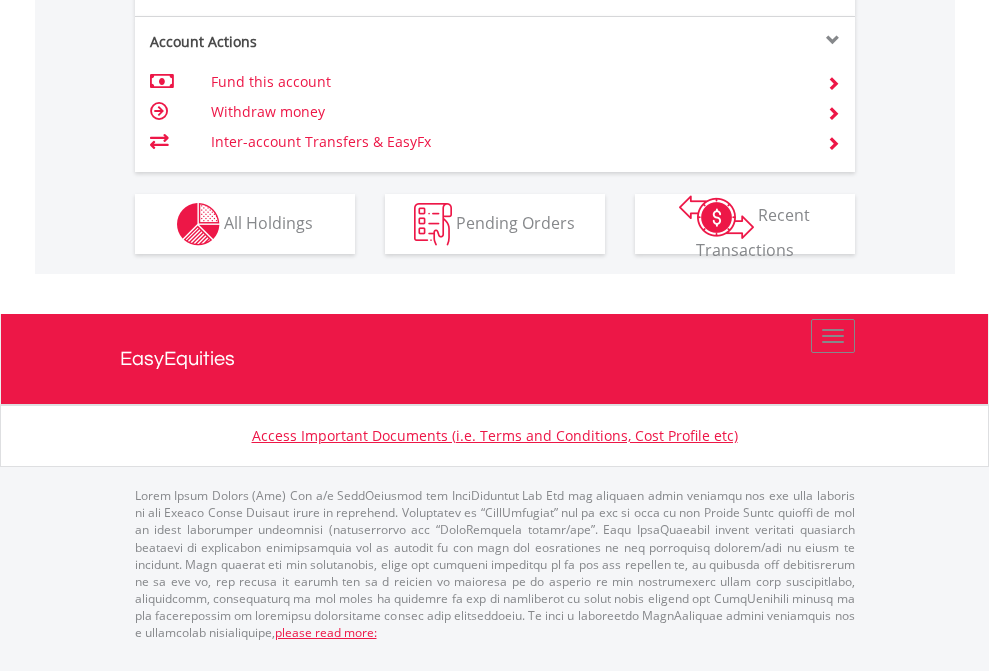 click on "Investment types" at bounding box center (706, -337) 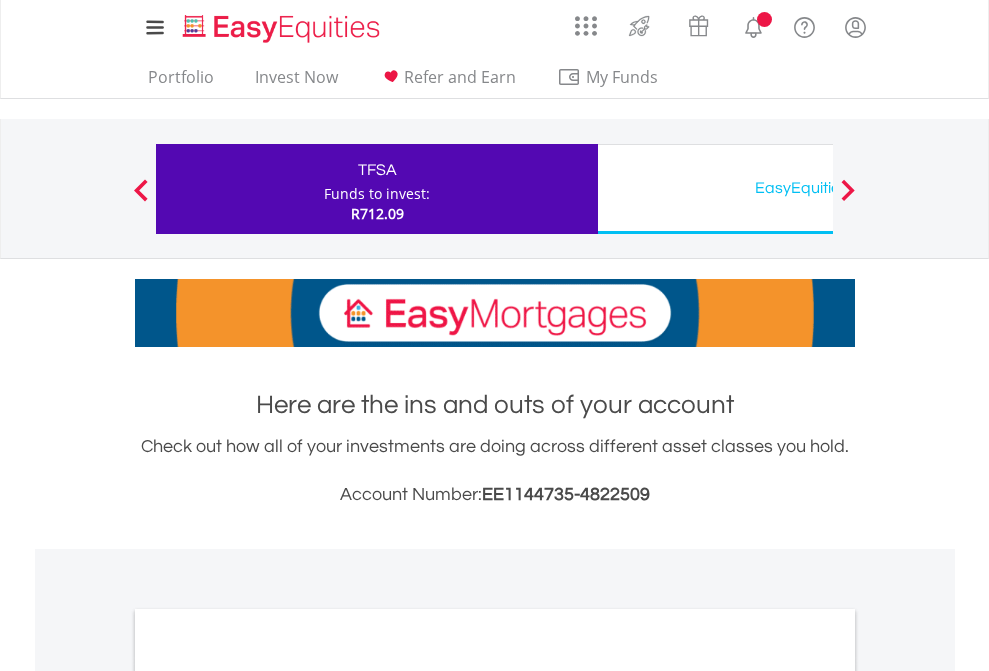 scroll, scrollTop: 0, scrollLeft: 0, axis: both 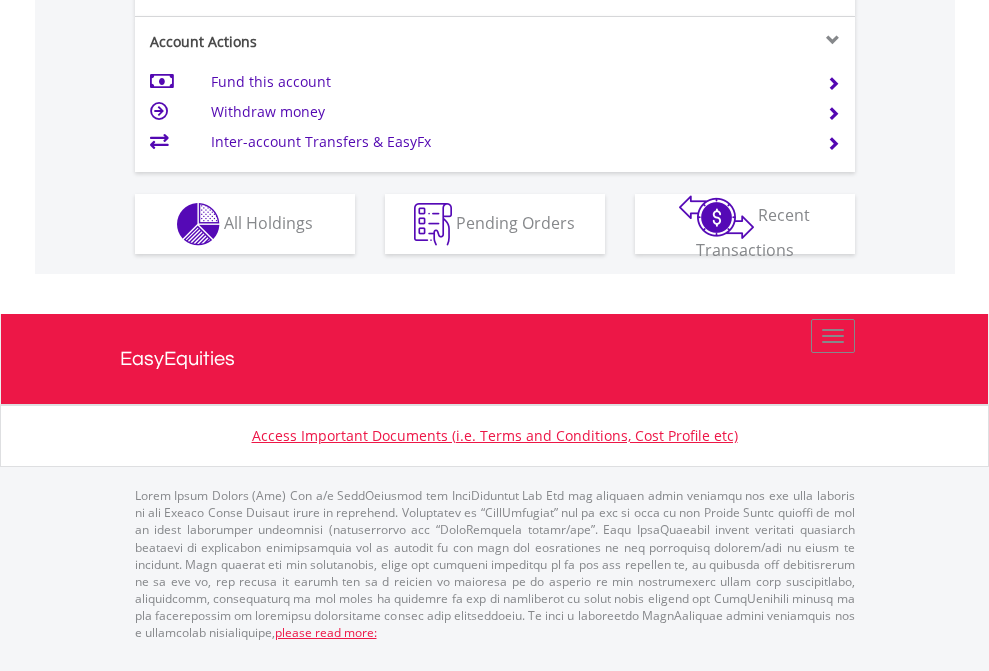 click on "Investment types" at bounding box center [706, -337] 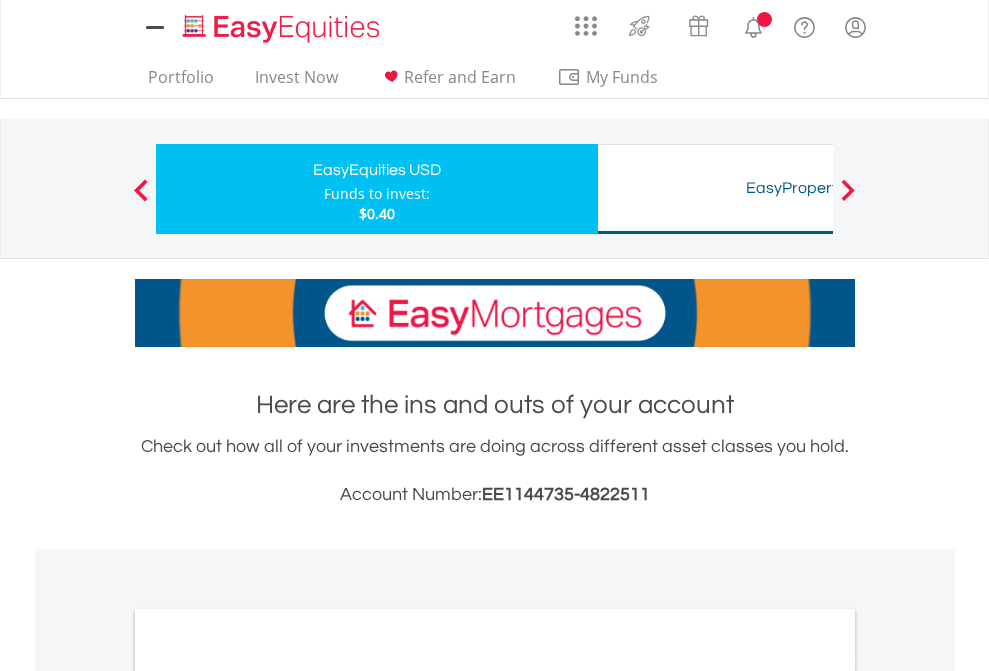 scroll, scrollTop: 0, scrollLeft: 0, axis: both 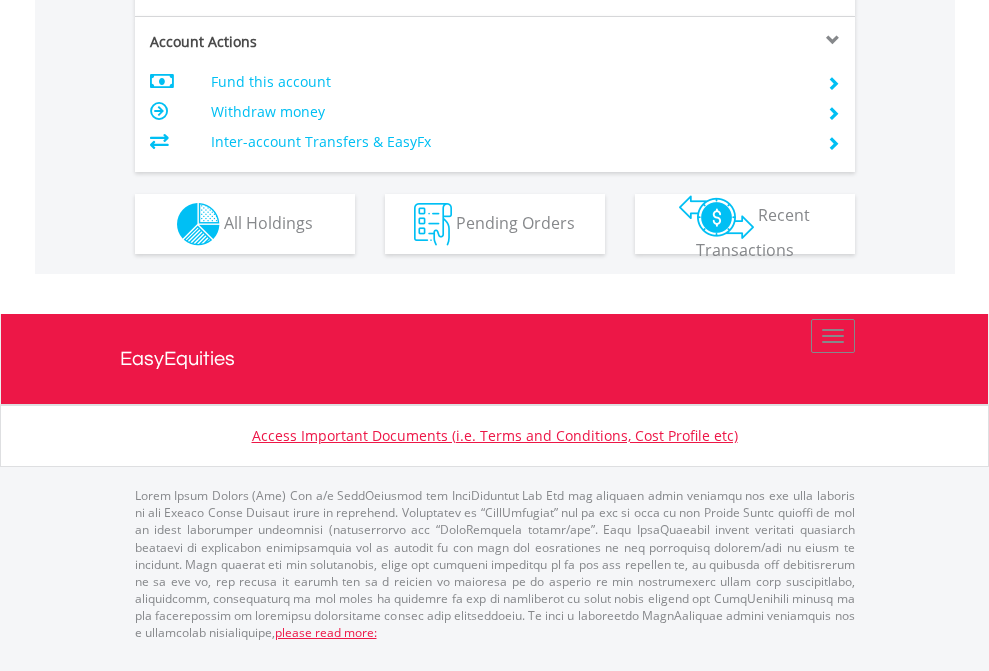 click on "Investment types" at bounding box center (706, -337) 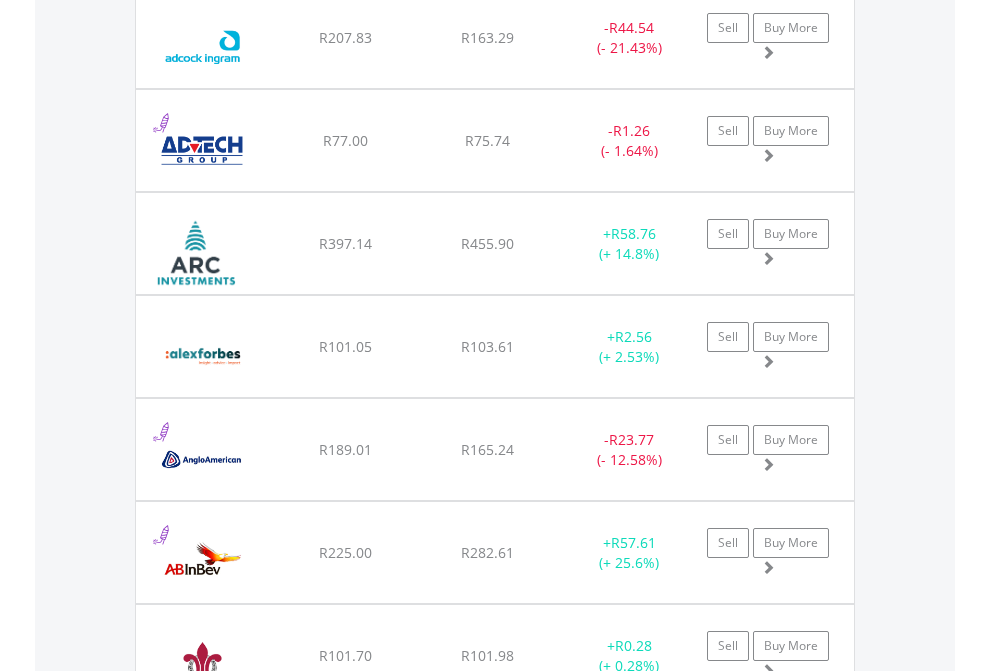 scroll, scrollTop: 2385, scrollLeft: 0, axis: vertical 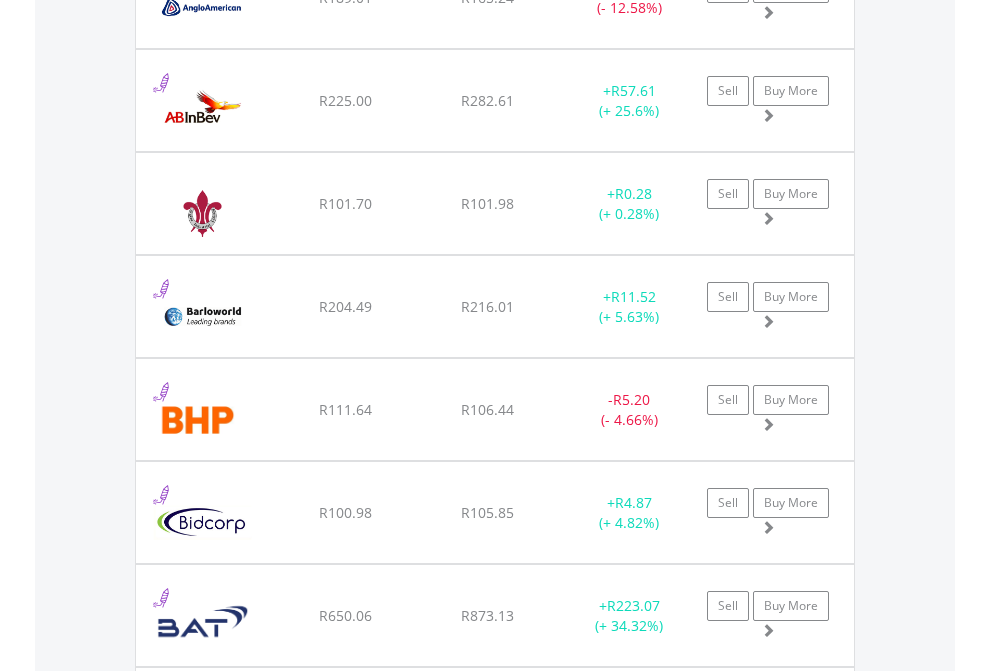 click on "TFSA" at bounding box center (818, -2197) 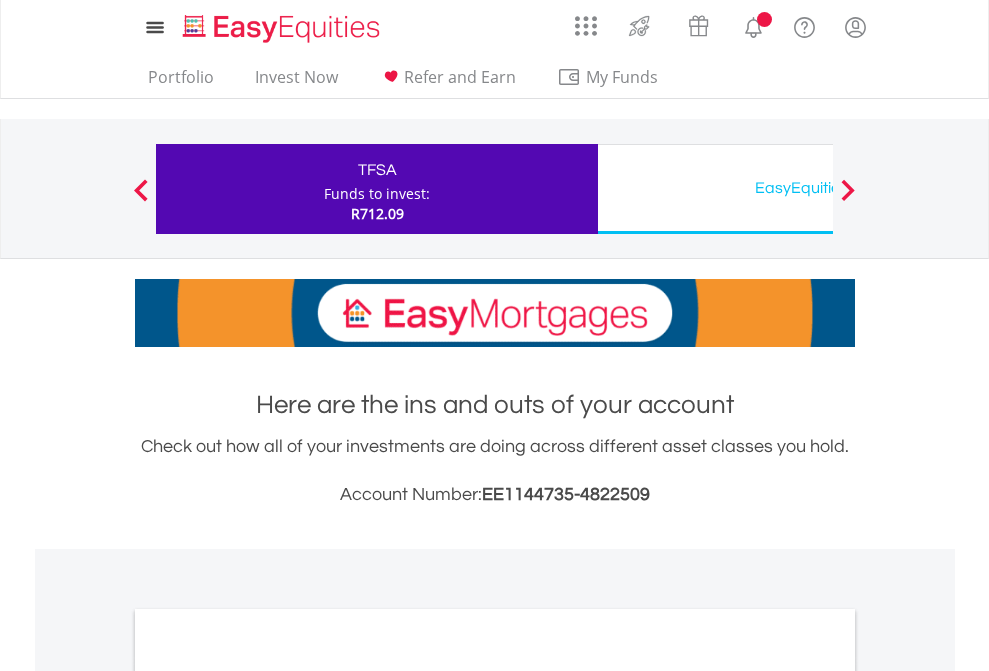 scroll, scrollTop: 0, scrollLeft: 0, axis: both 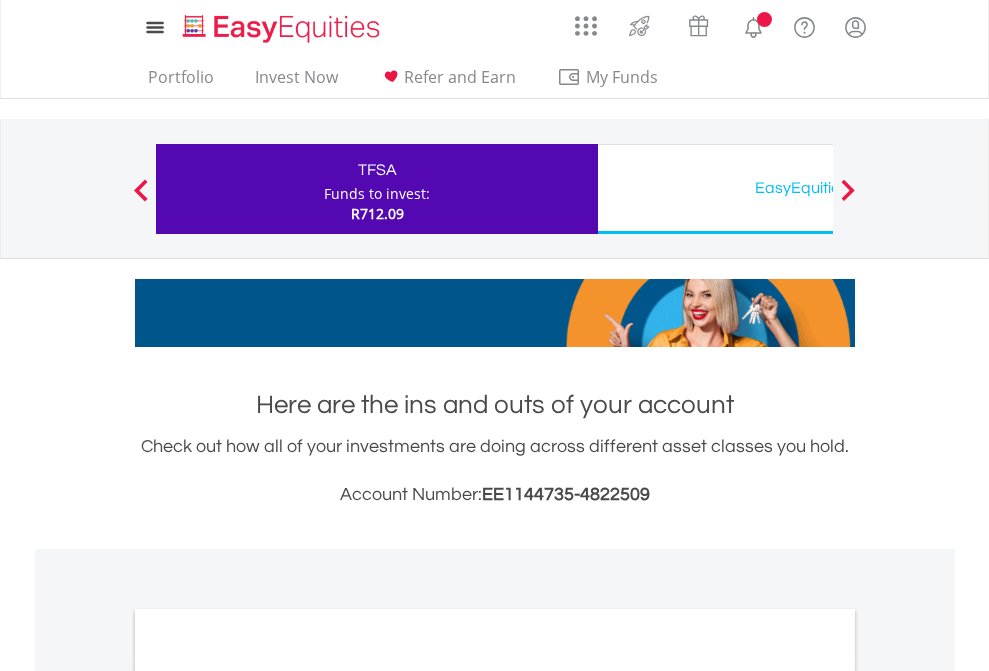 click on "All Holdings" at bounding box center [268, 1096] 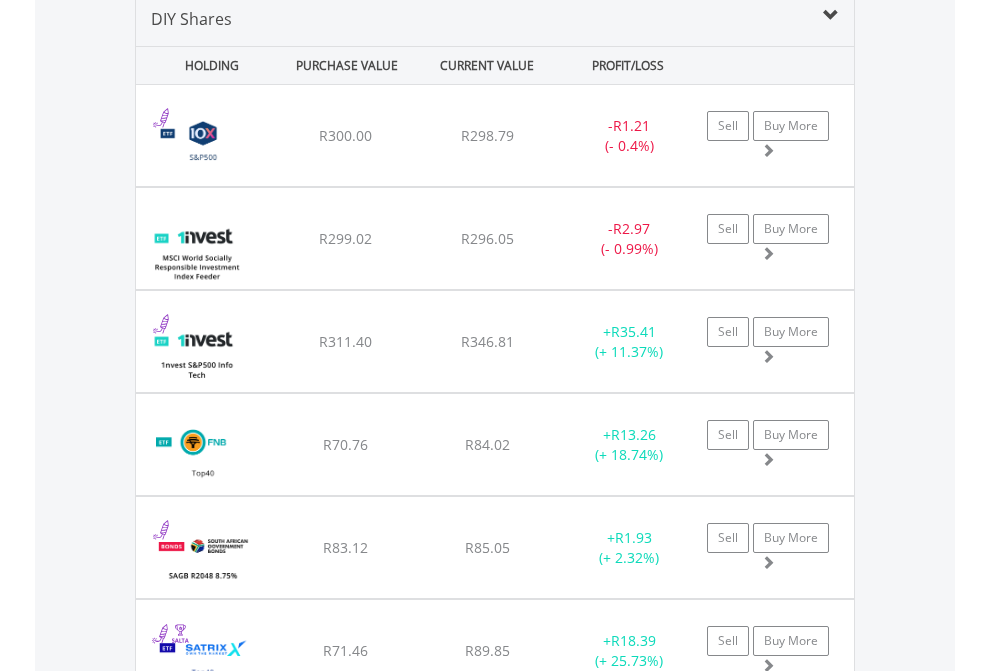 scroll, scrollTop: 1933, scrollLeft: 0, axis: vertical 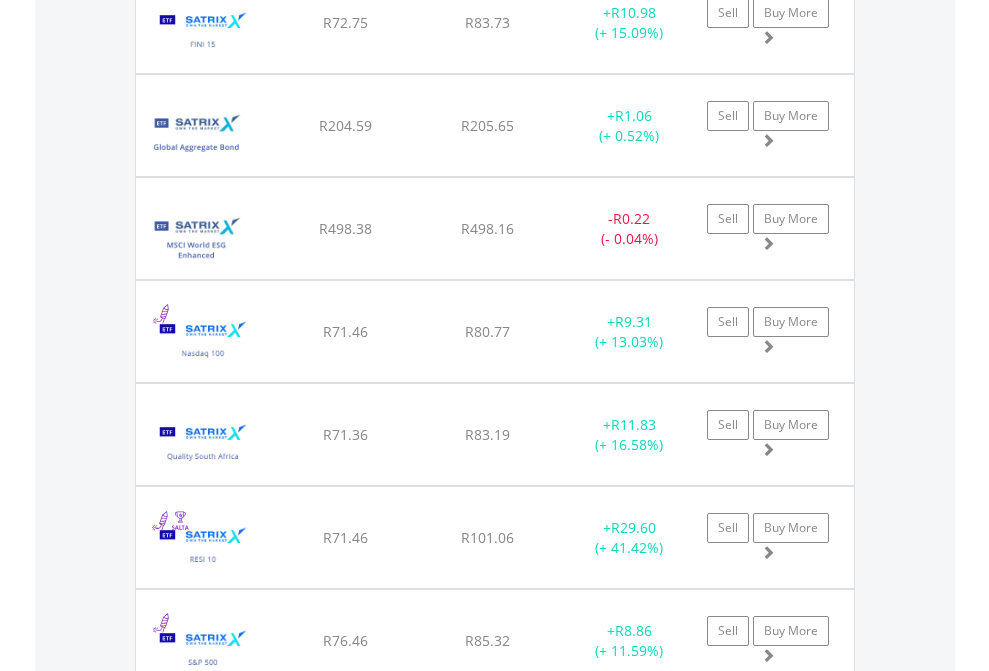 click on "EasyEquities USD" at bounding box center [818, -1745] 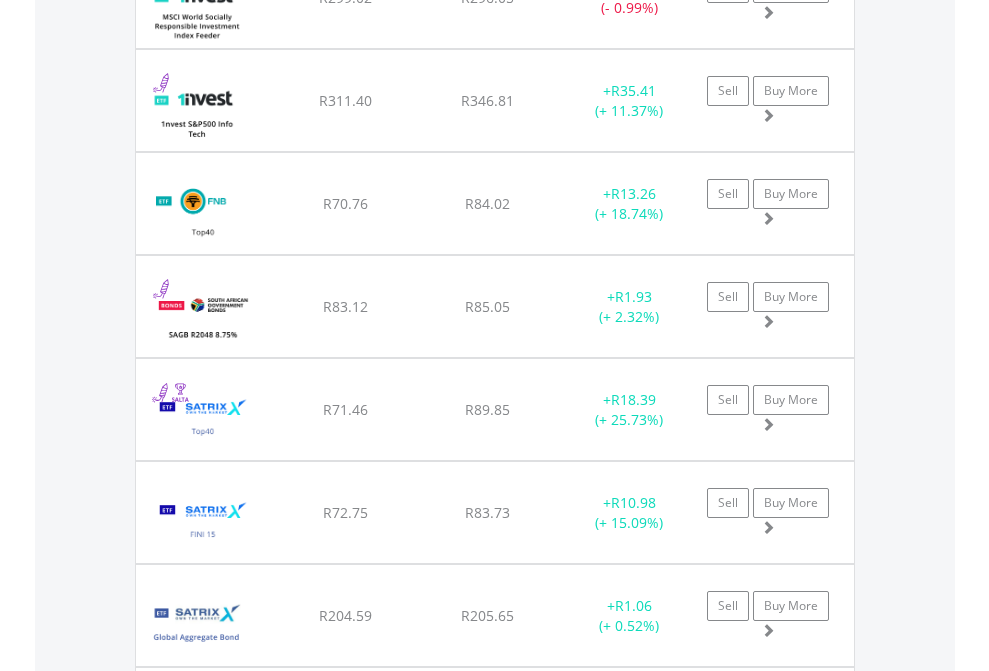 scroll, scrollTop: 144, scrollLeft: 0, axis: vertical 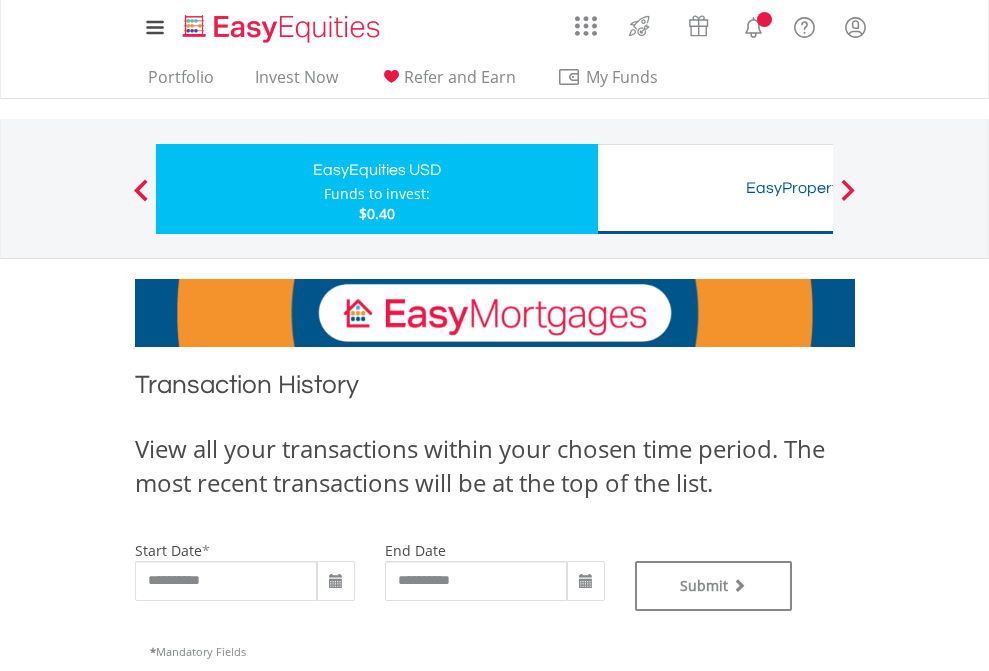 type on "**********" 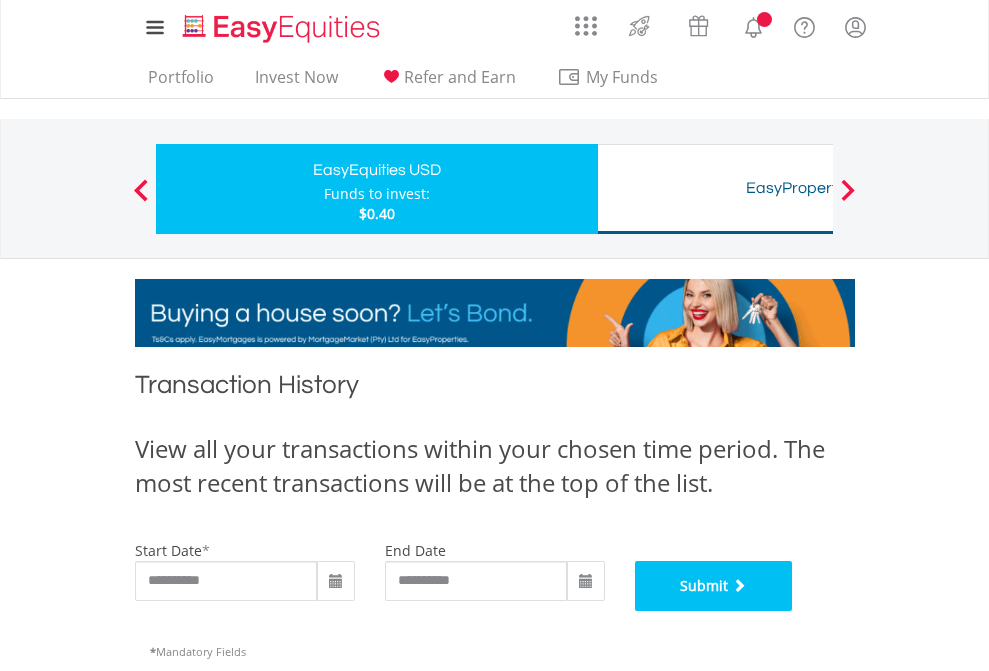 click on "Submit" at bounding box center [714, 586] 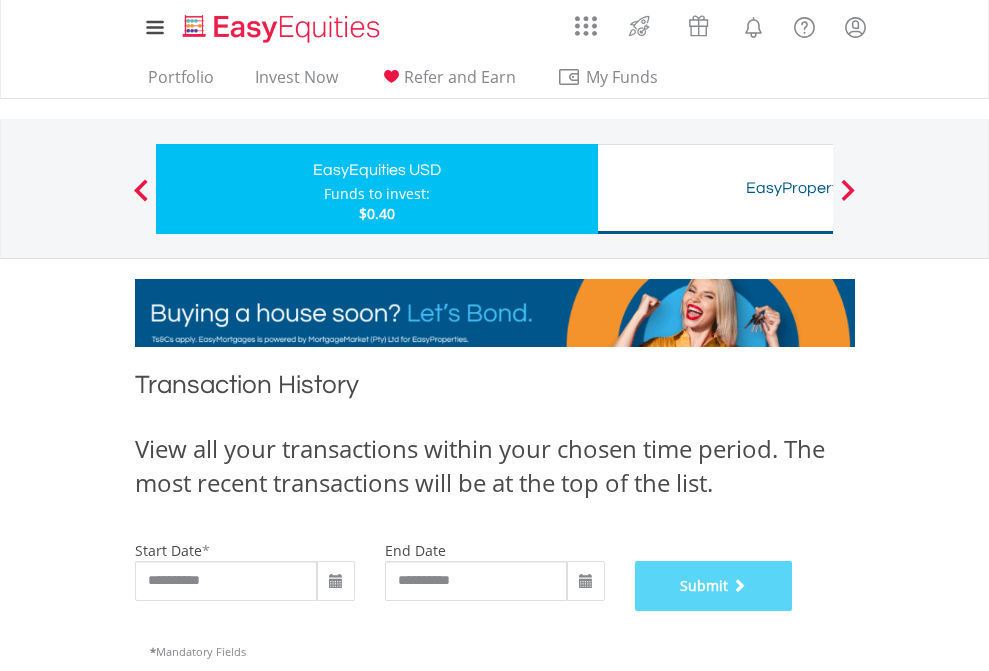 scroll, scrollTop: 811, scrollLeft: 0, axis: vertical 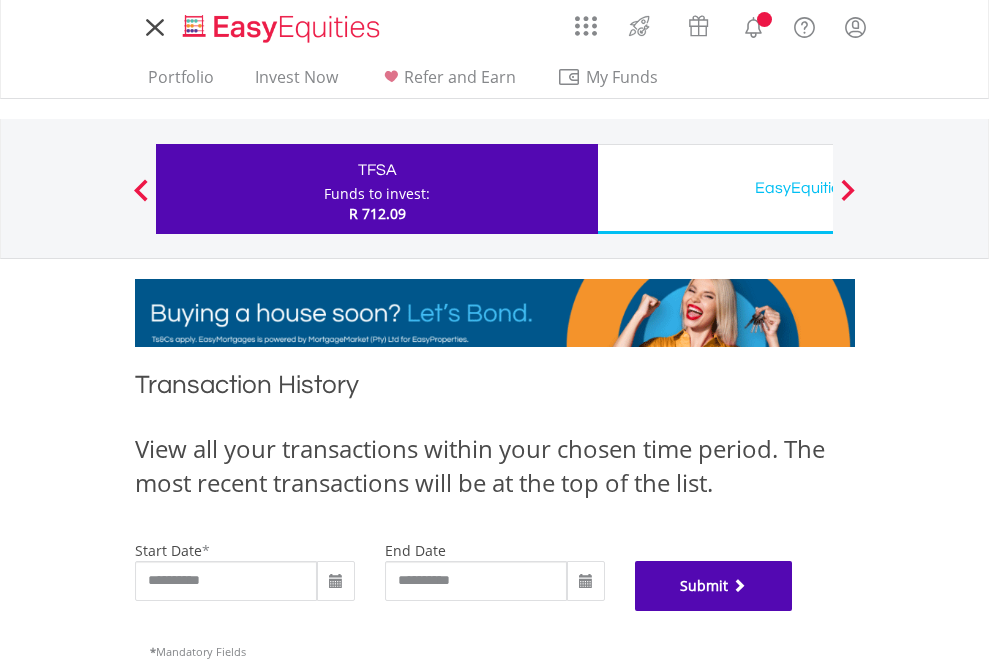 click on "Submit" at bounding box center [714, 586] 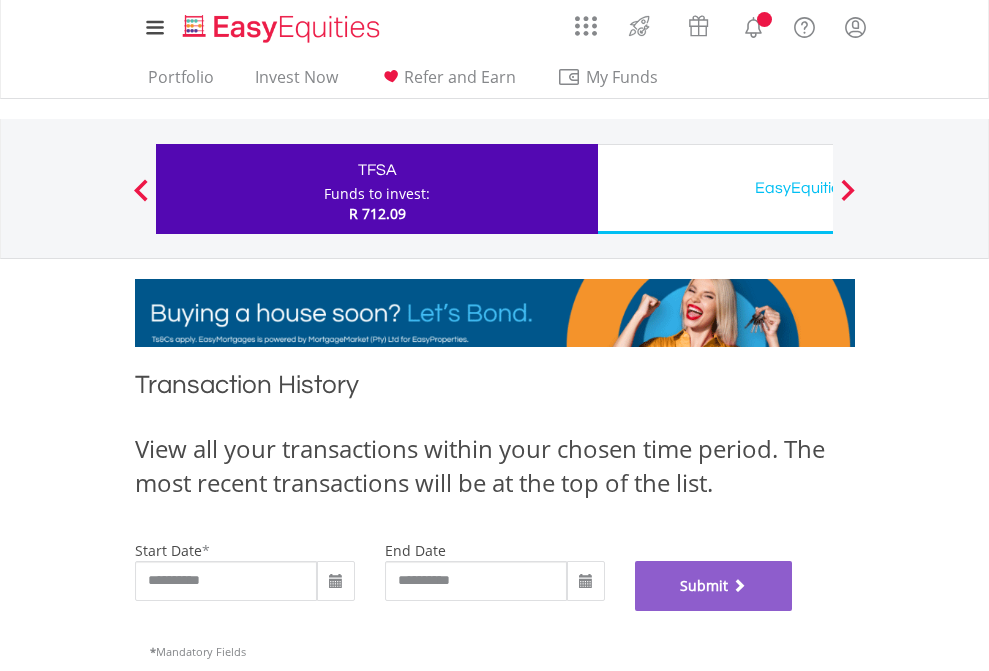 scroll, scrollTop: 811, scrollLeft: 0, axis: vertical 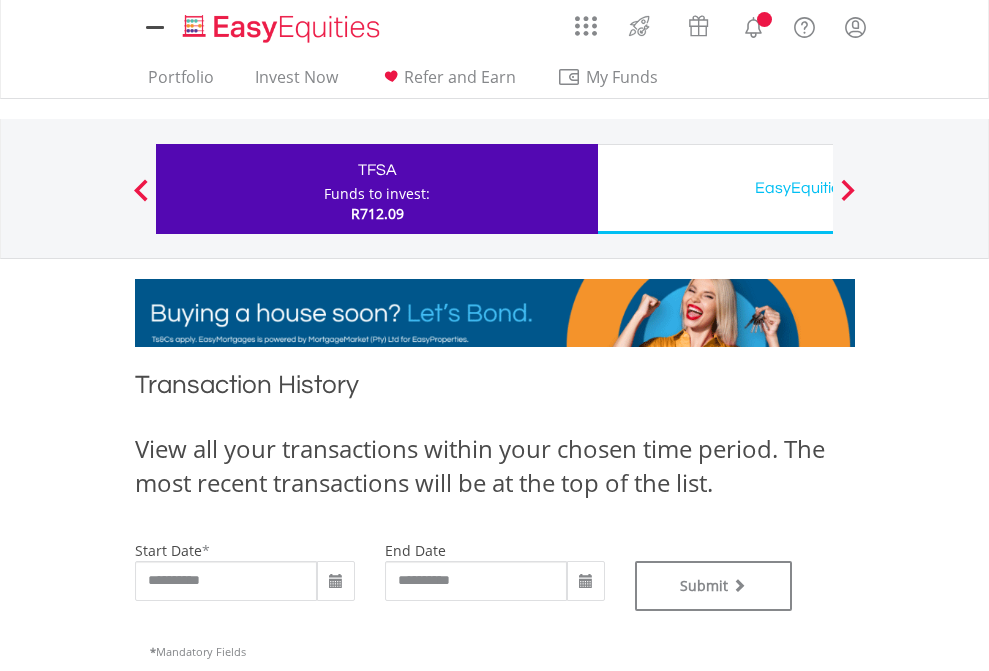 click on "EasyEquities USD" at bounding box center [818, 188] 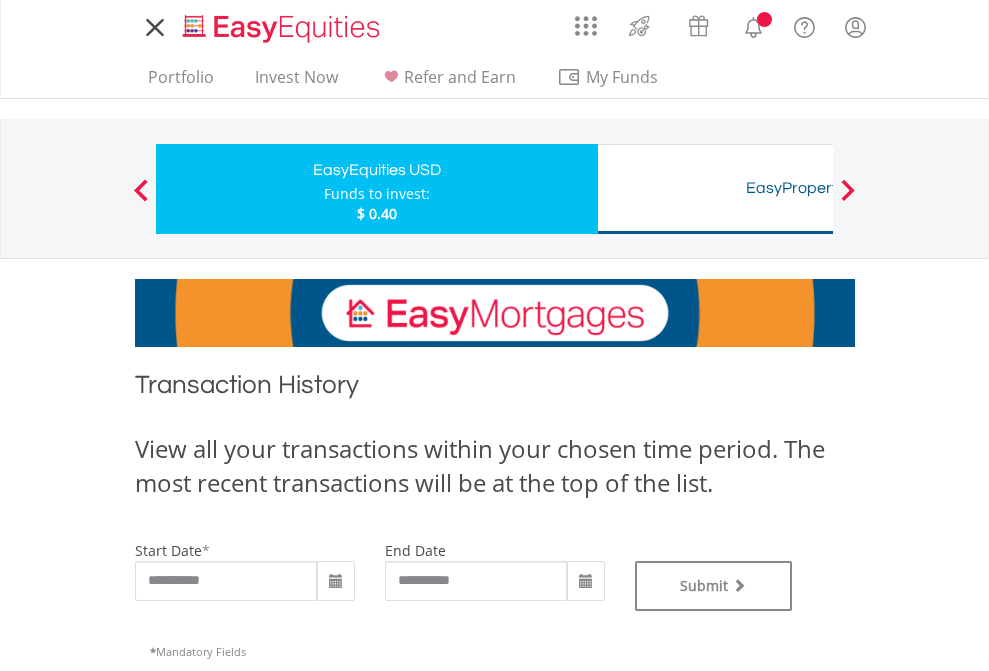 scroll, scrollTop: 0, scrollLeft: 0, axis: both 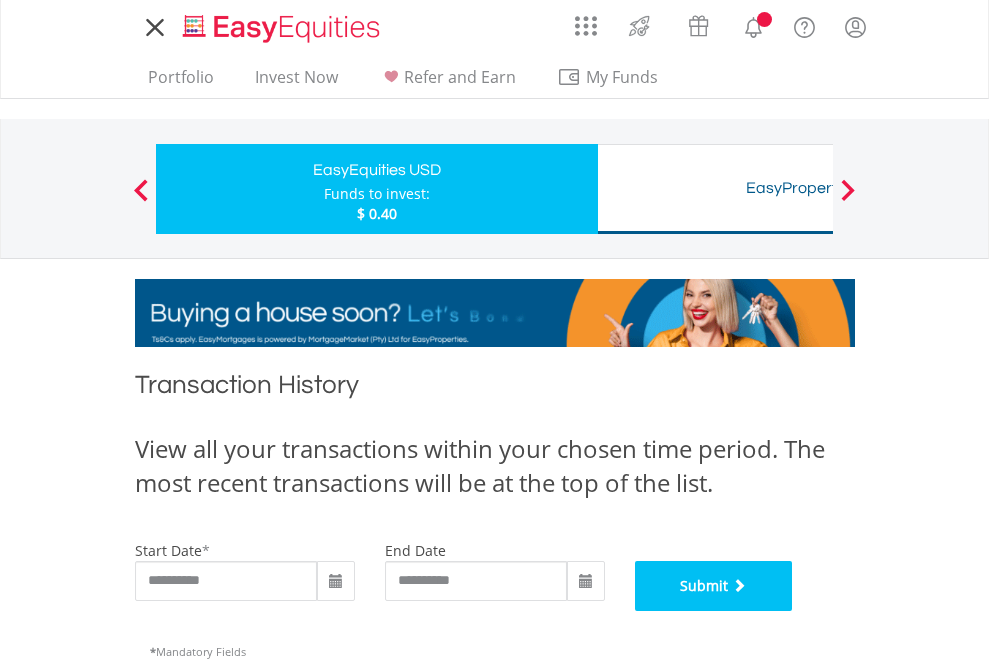 click on "Submit" at bounding box center [714, 586] 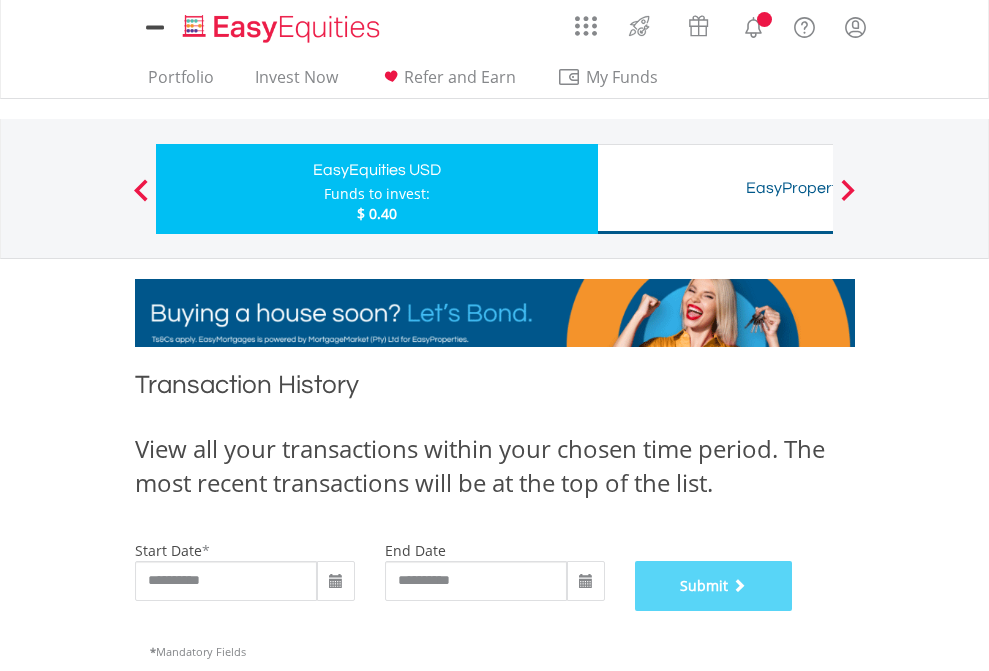 scroll, scrollTop: 811, scrollLeft: 0, axis: vertical 